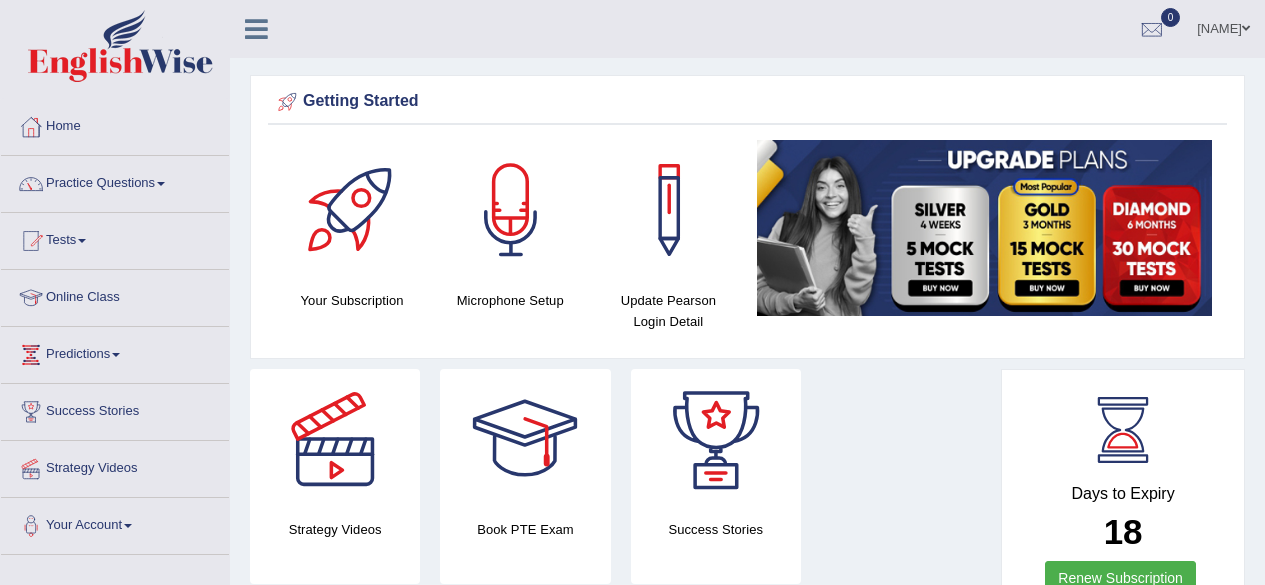 scroll, scrollTop: 0, scrollLeft: 0, axis: both 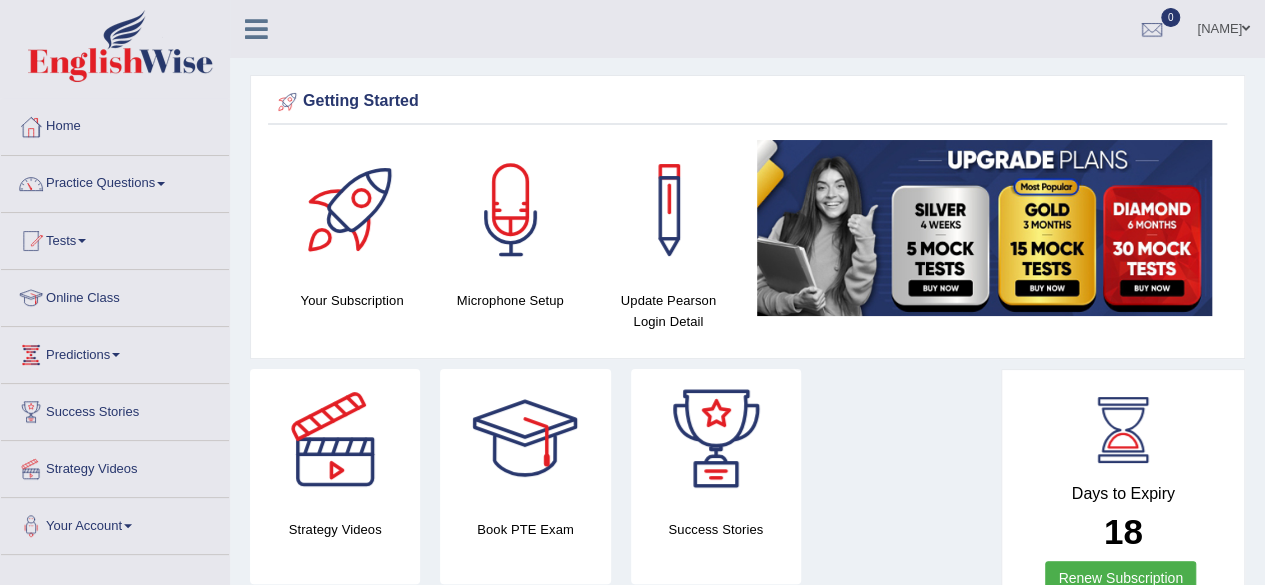 click on "Online Class" at bounding box center (115, 295) 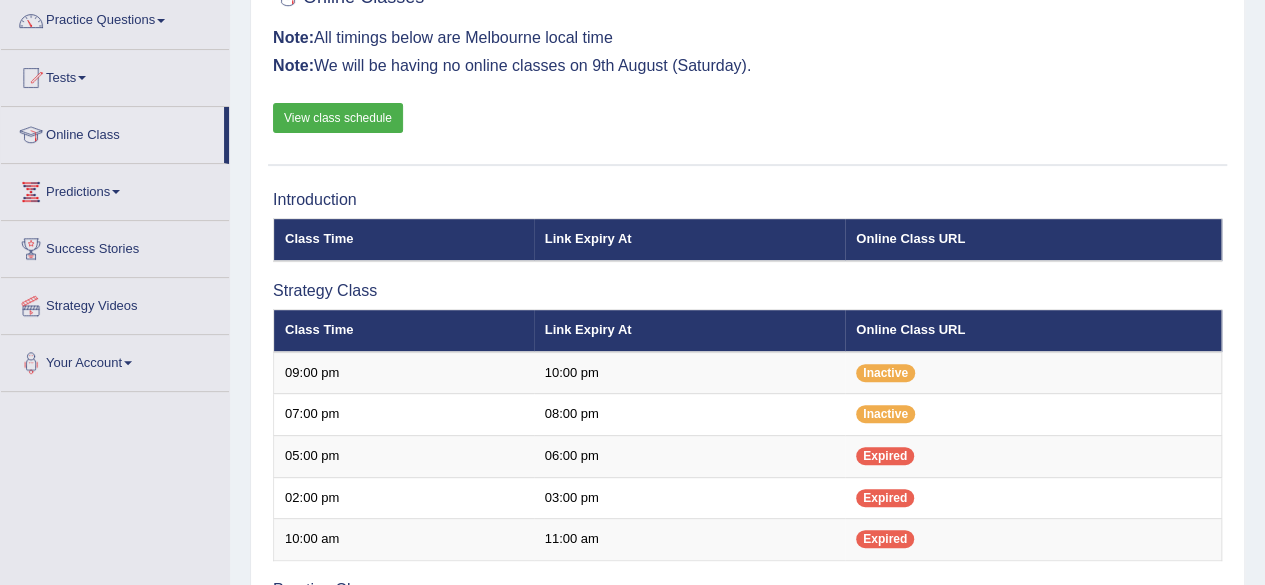 scroll, scrollTop: 0, scrollLeft: 0, axis: both 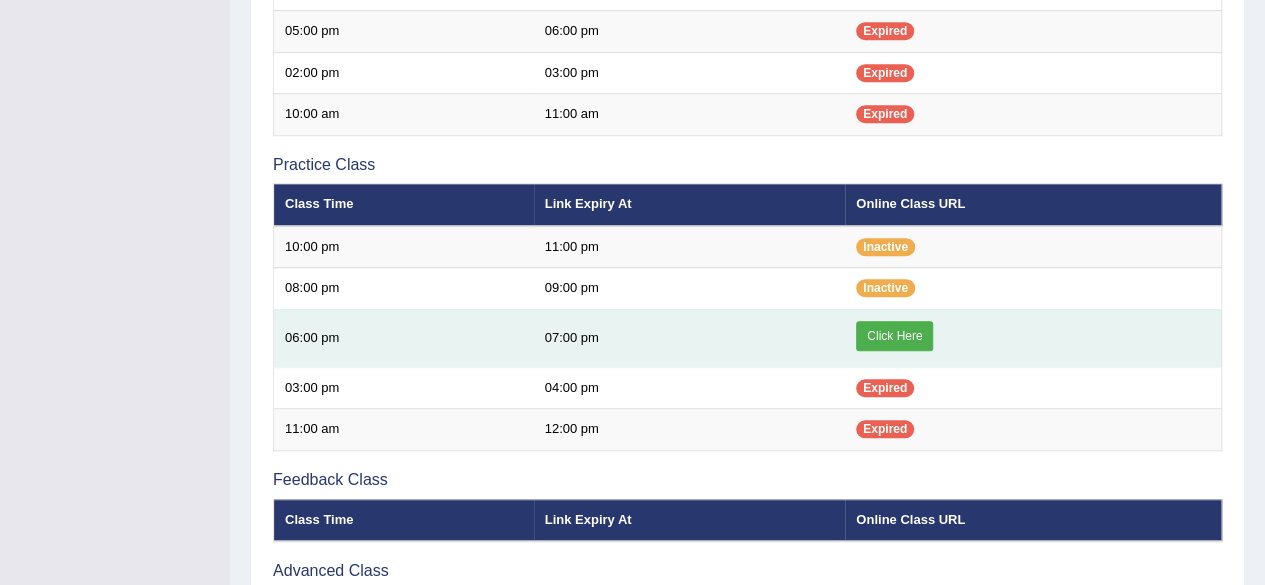 click on "Click Here" at bounding box center (894, 336) 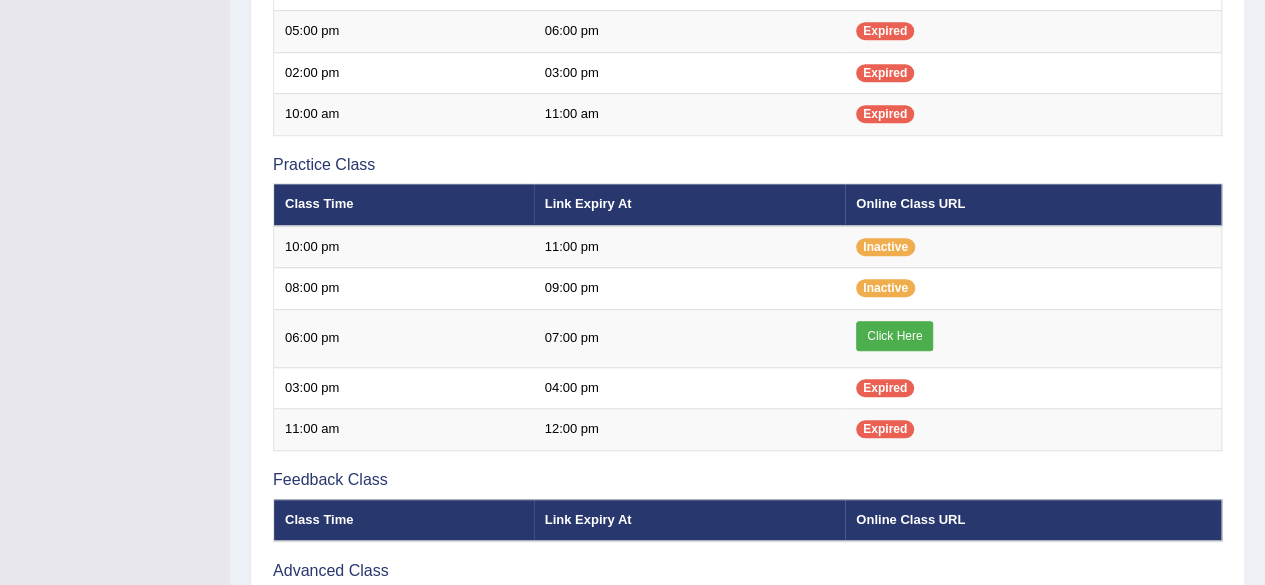 scroll, scrollTop: 588, scrollLeft: 0, axis: vertical 